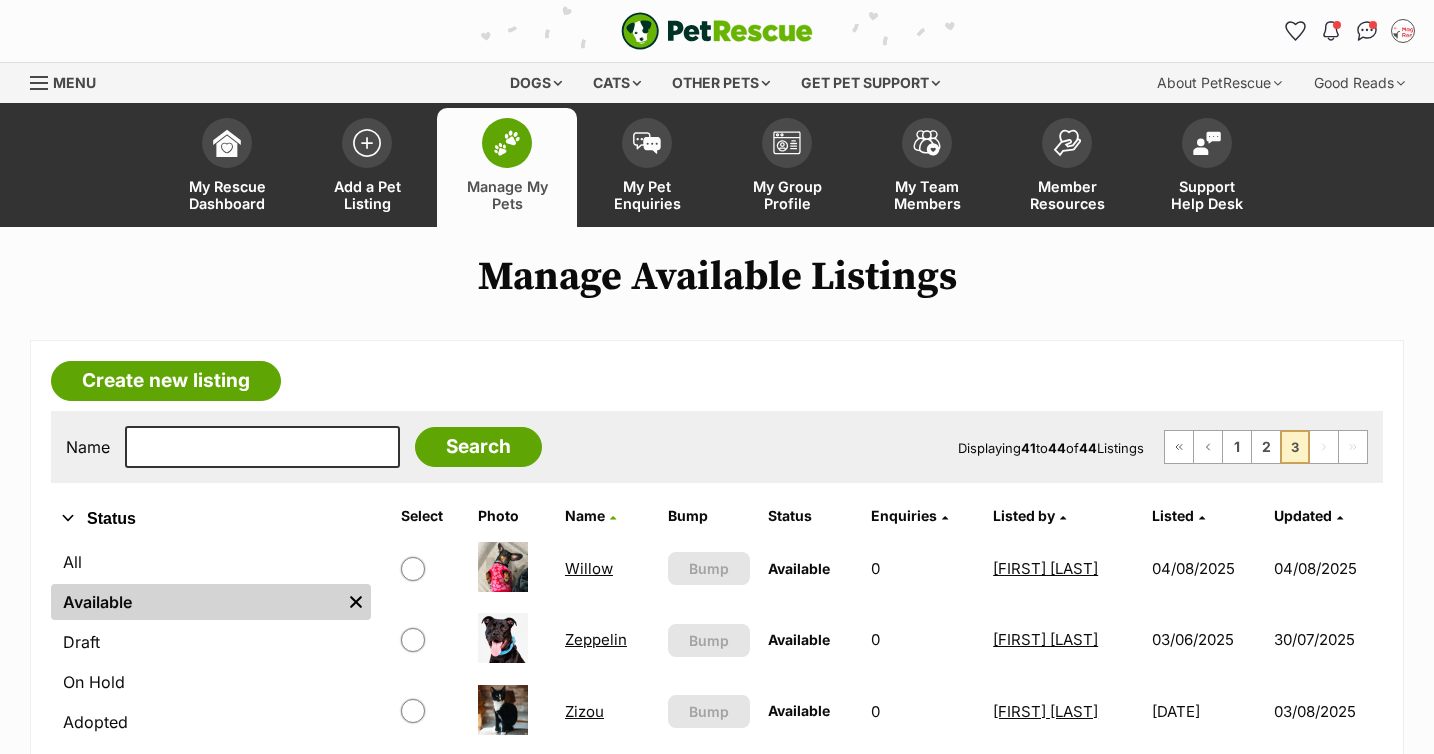 scroll, scrollTop: 0, scrollLeft: 0, axis: both 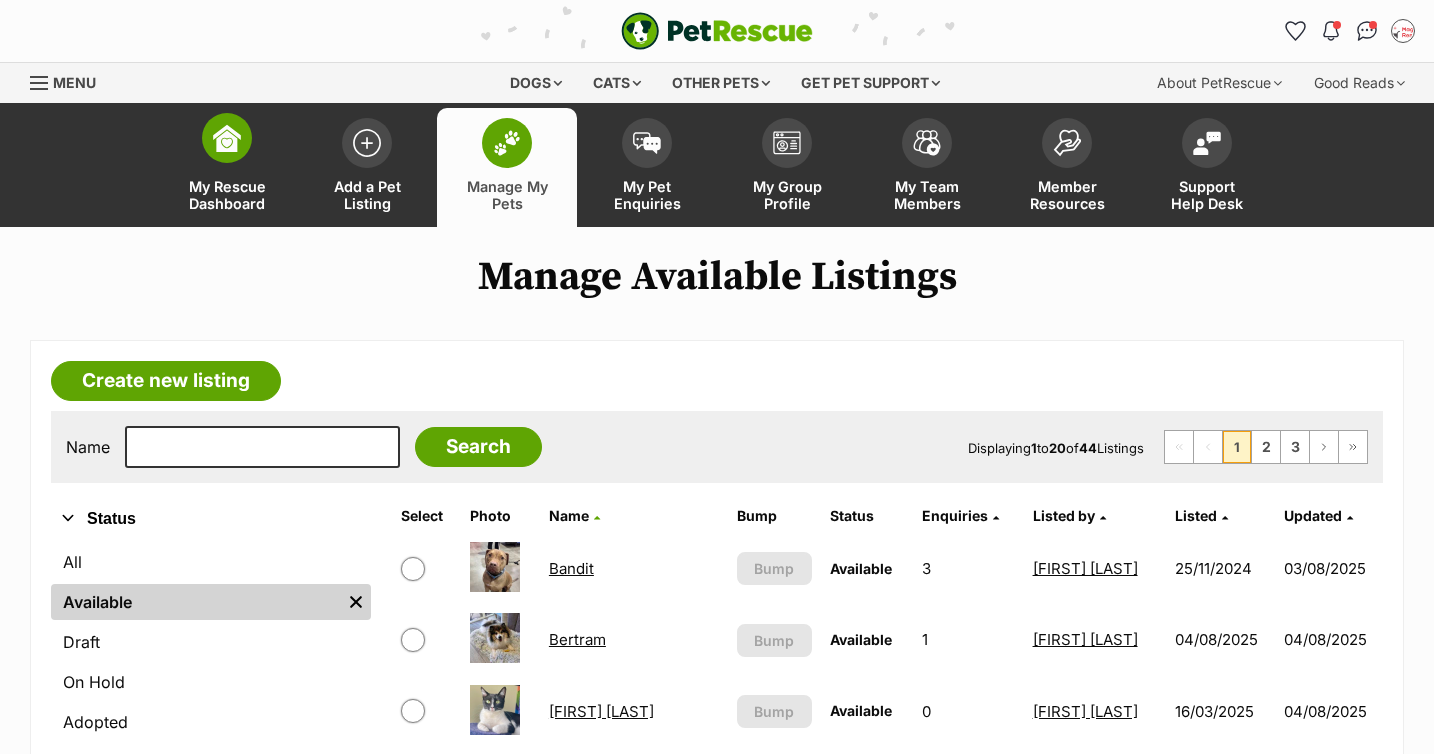 click at bounding box center (227, 138) 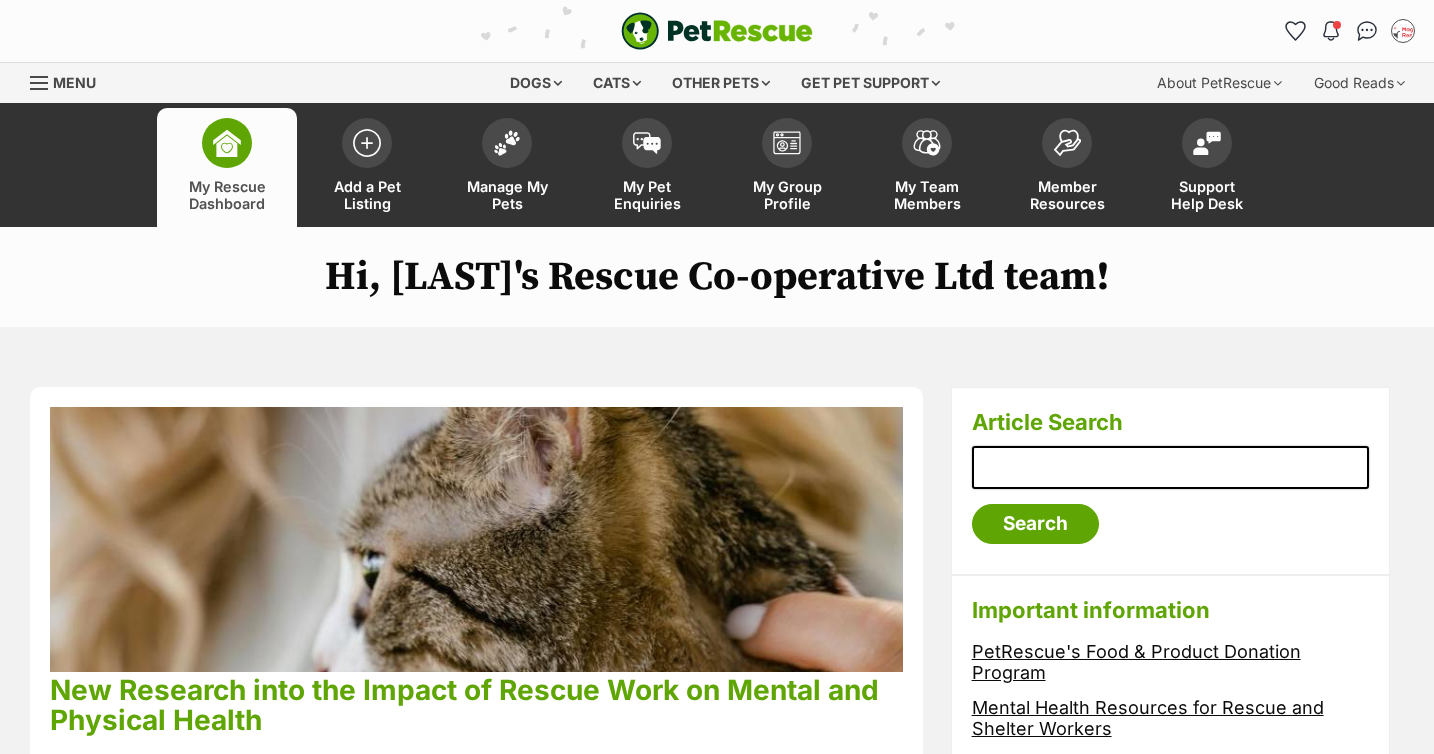 scroll, scrollTop: 0, scrollLeft: 0, axis: both 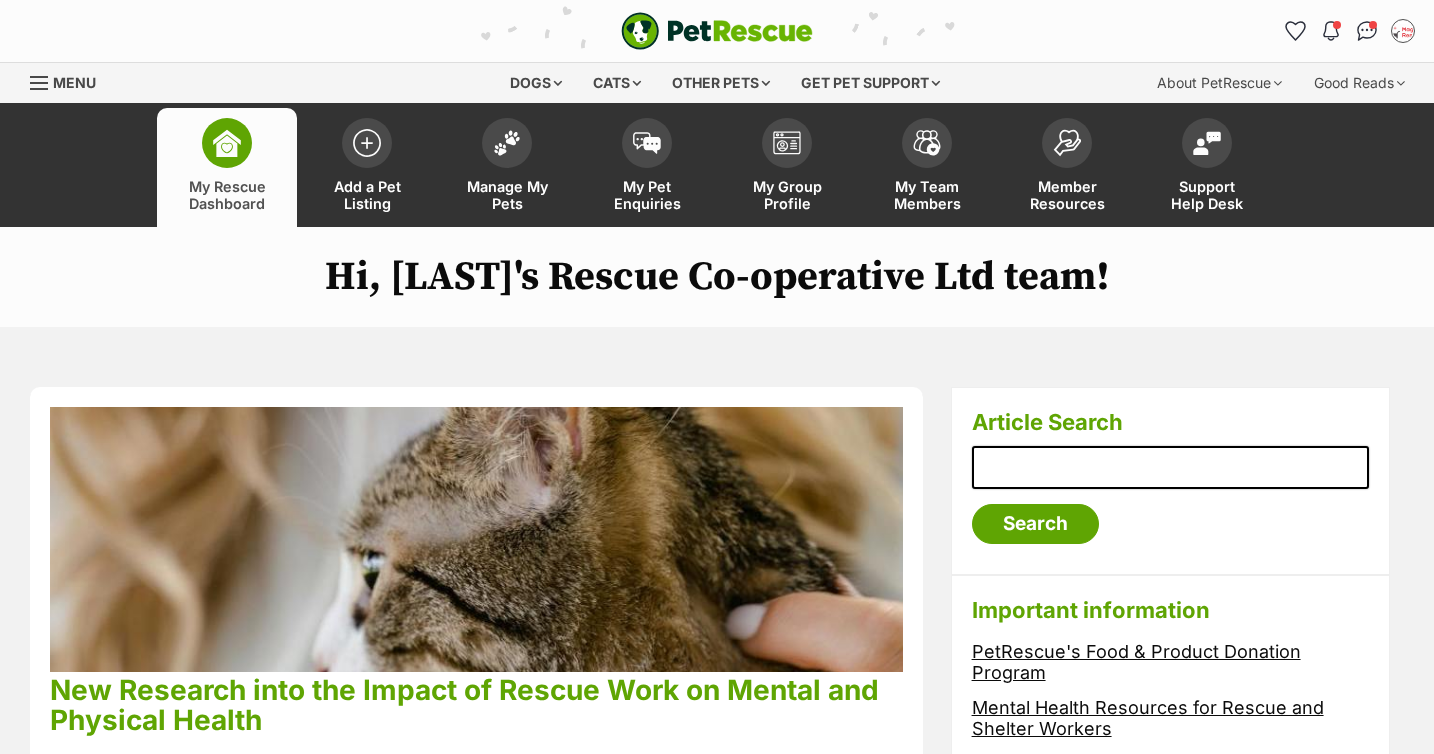click at bounding box center [717, 31] 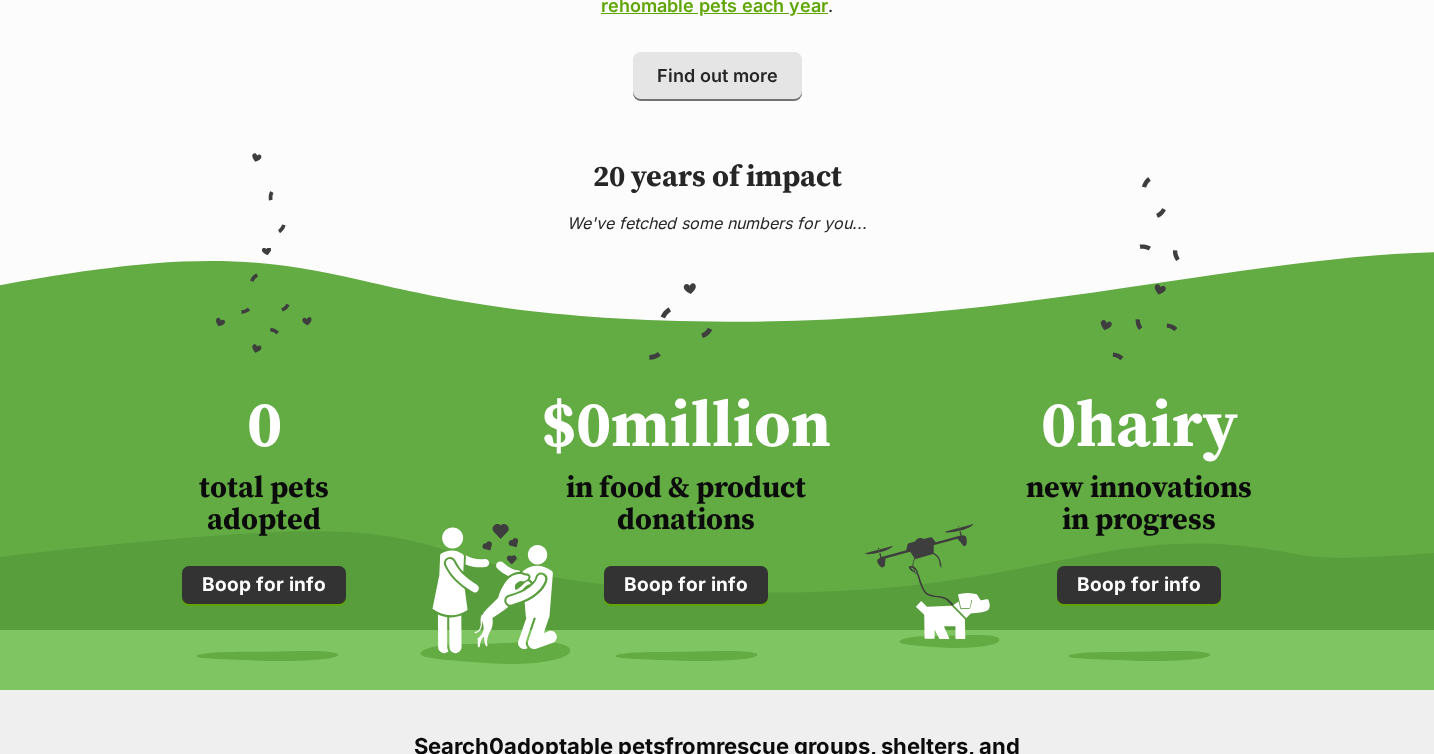 scroll, scrollTop: 0, scrollLeft: 0, axis: both 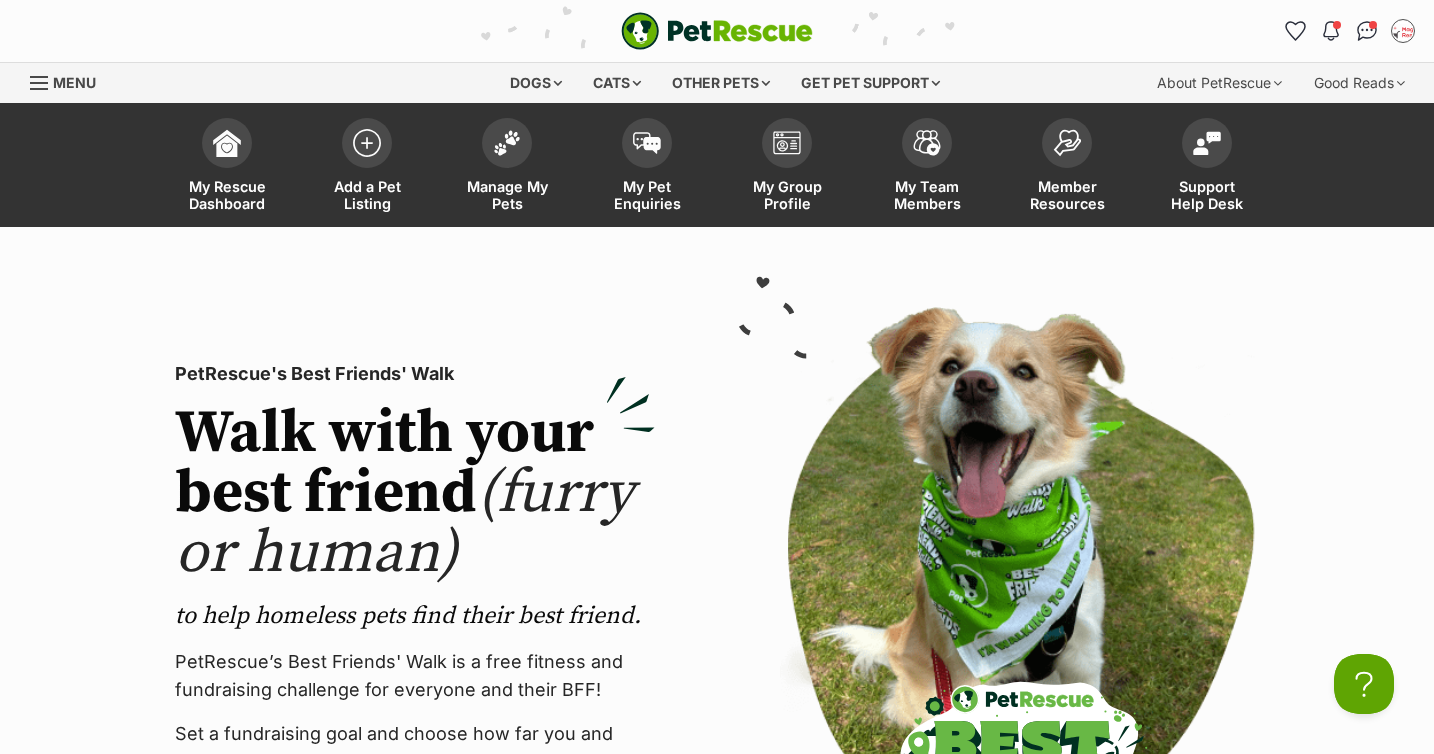 click on "Menu" at bounding box center (74, 82) 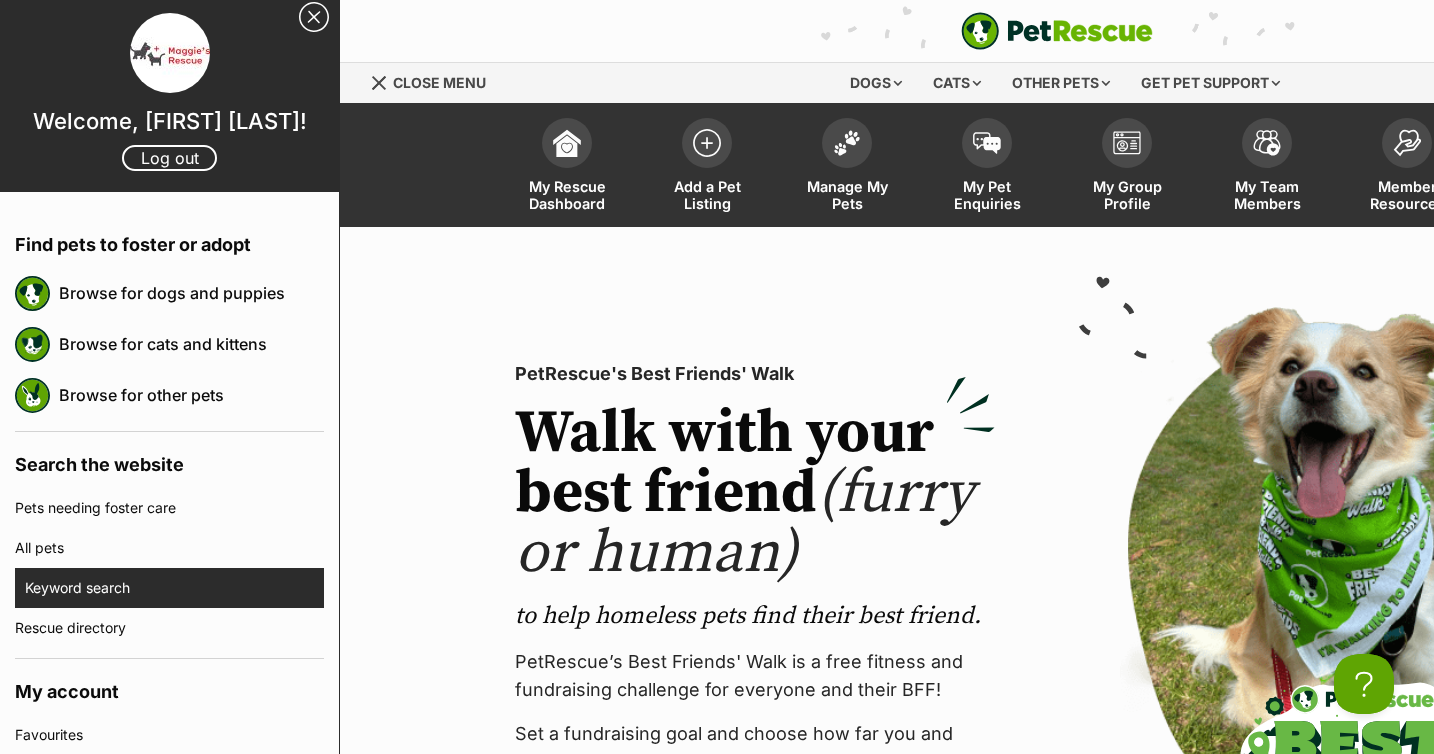 scroll, scrollTop: 5, scrollLeft: 0, axis: vertical 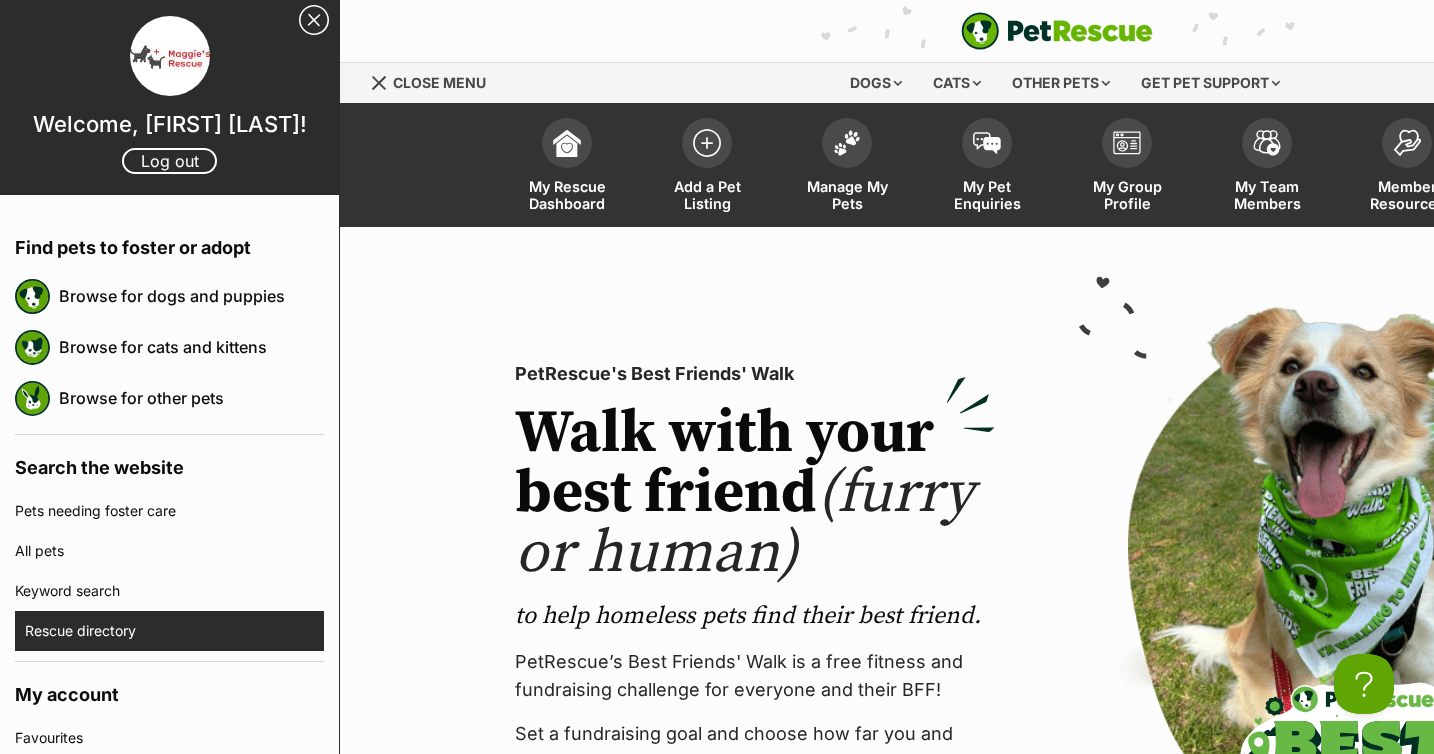 click on "Rescue directory" at bounding box center (174, 631) 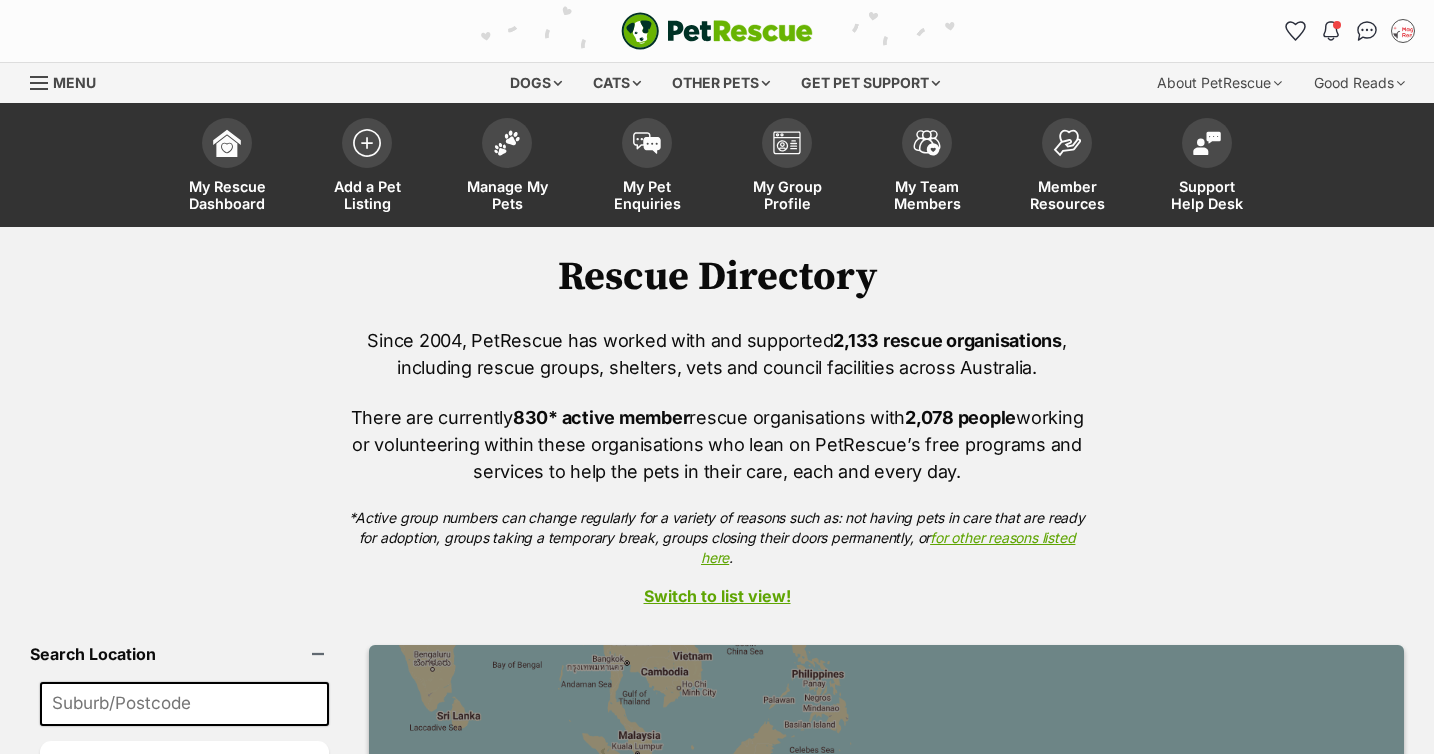 scroll, scrollTop: 0, scrollLeft: 0, axis: both 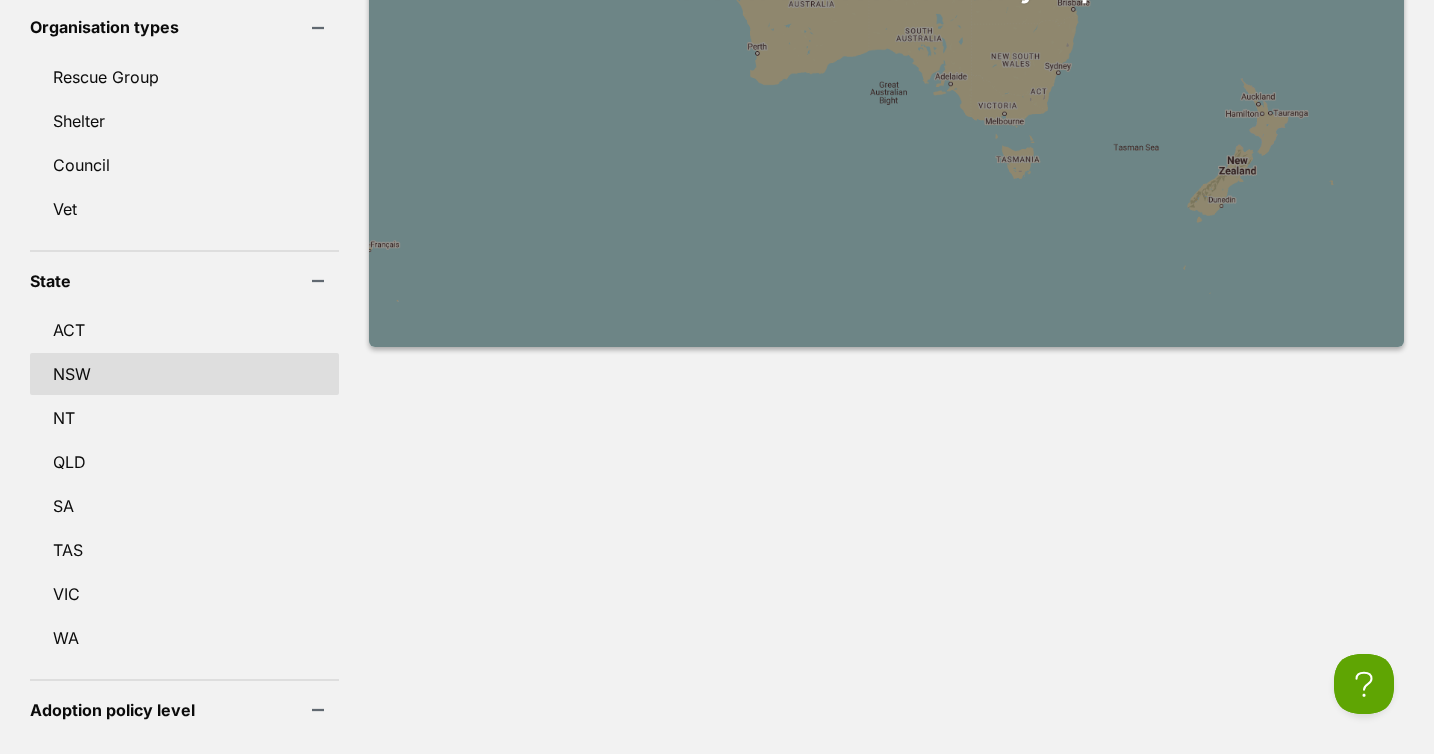 click on "NSW" at bounding box center (184, 374) 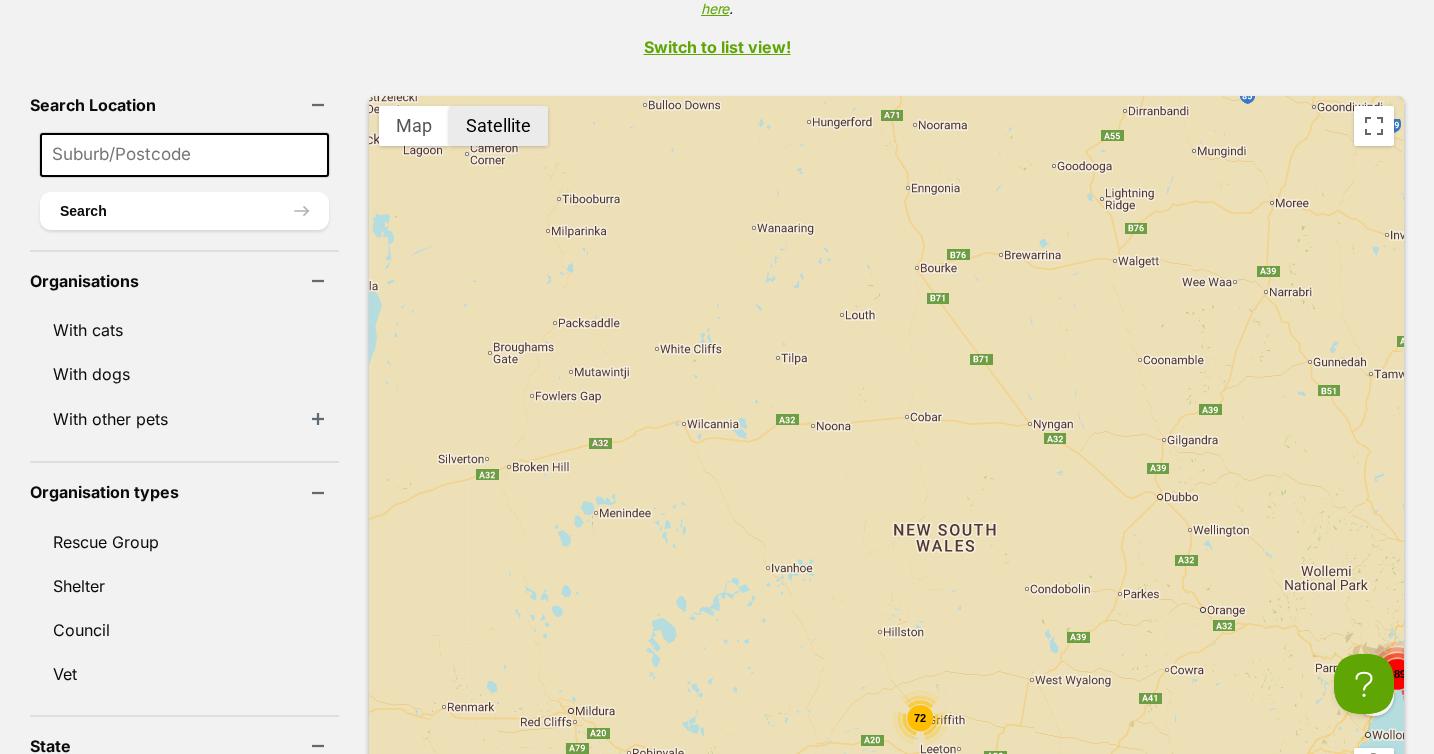 scroll, scrollTop: 605, scrollLeft: 0, axis: vertical 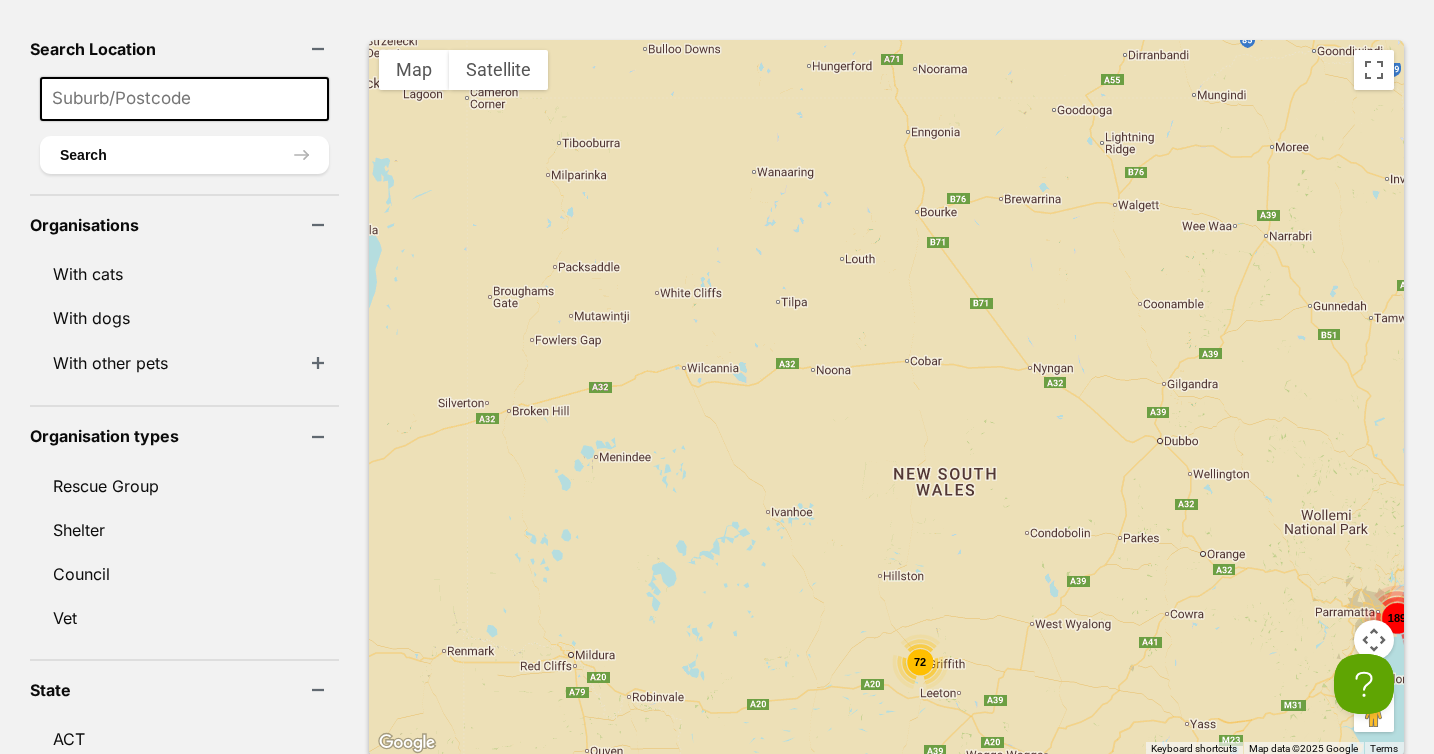 click at bounding box center (184, 99) 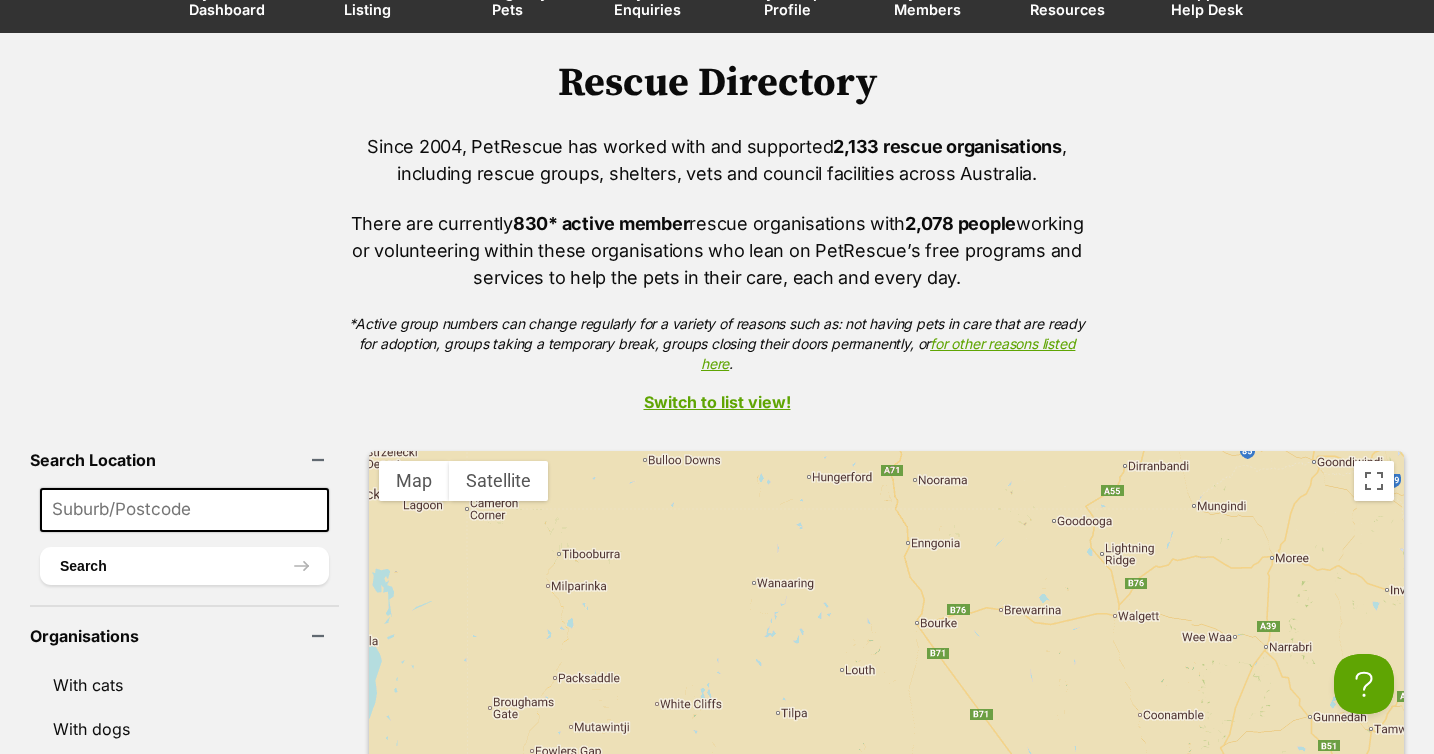 scroll, scrollTop: 177, scrollLeft: 0, axis: vertical 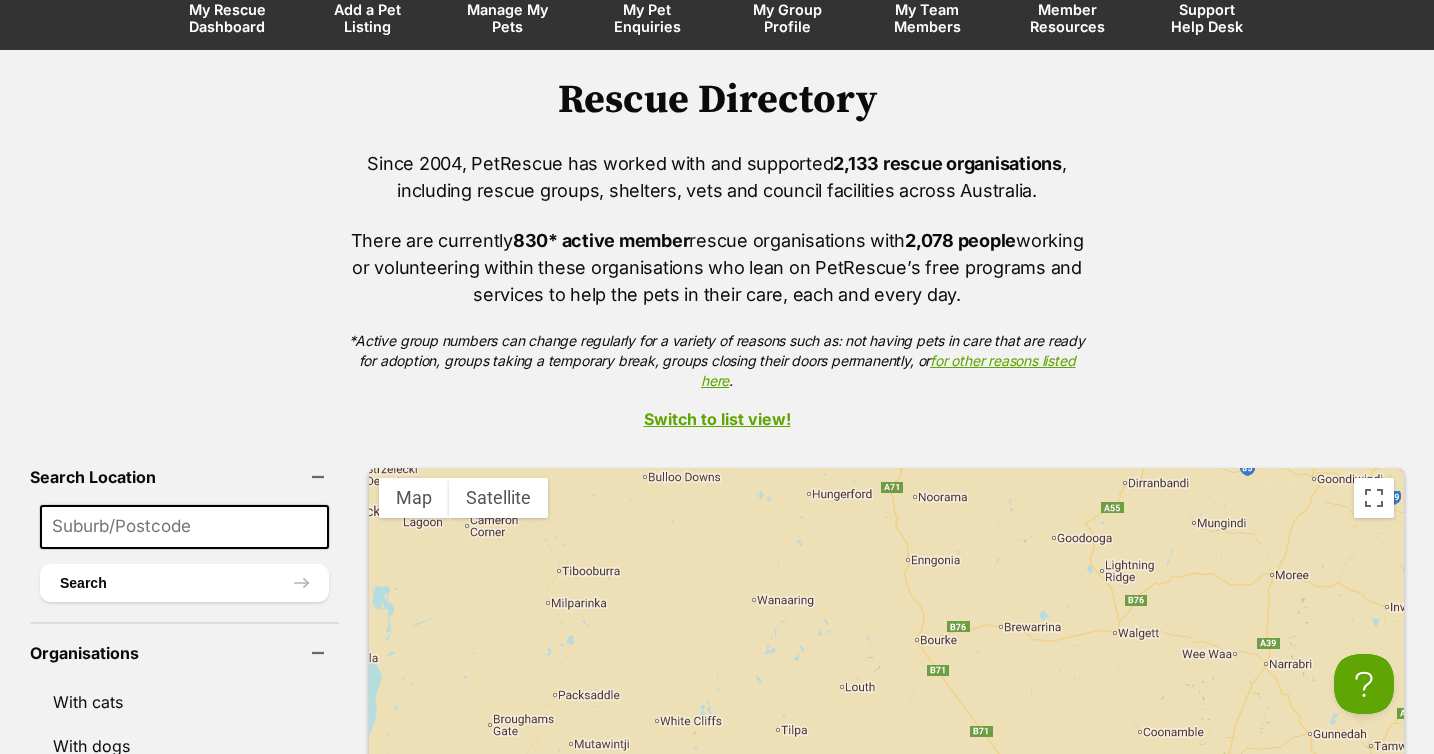 click on "Switch to list view!" at bounding box center [717, 419] 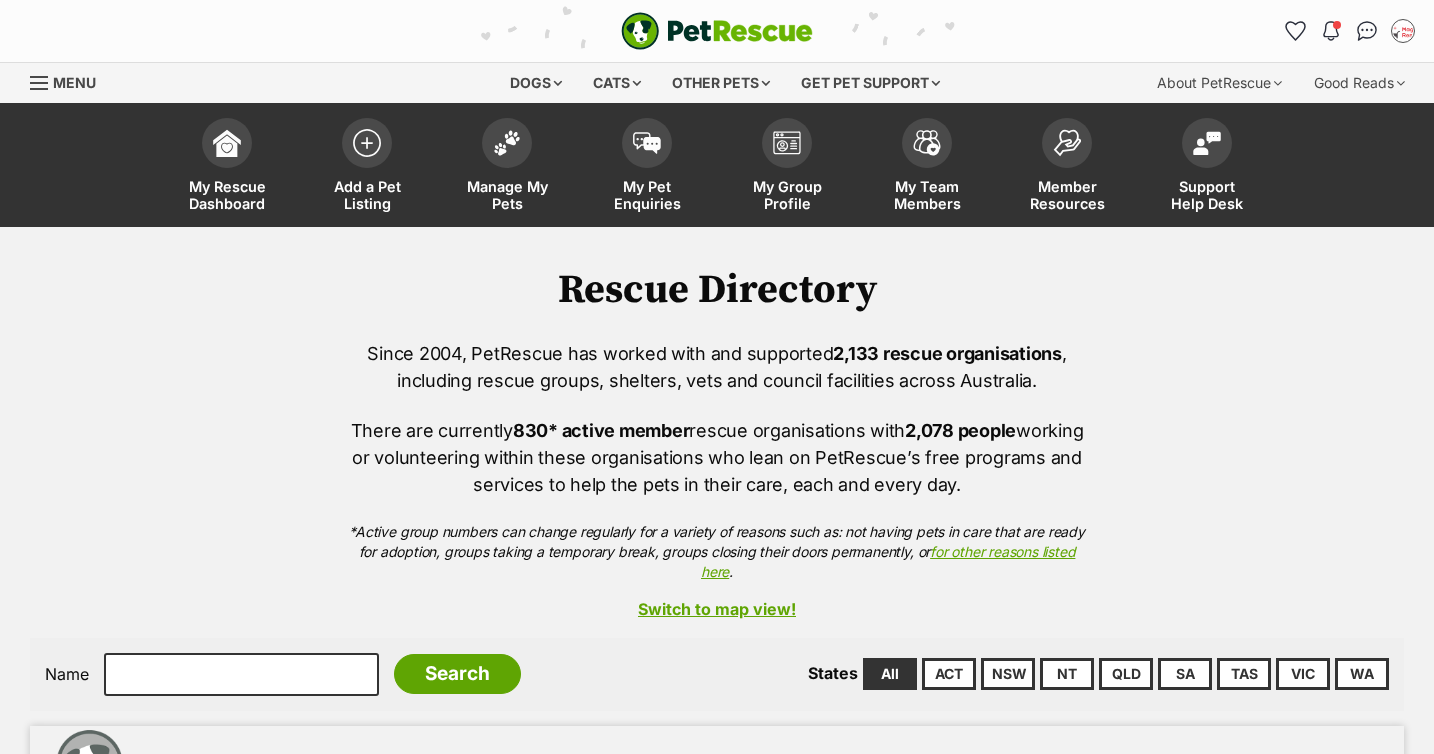click on "Rescue Directory
Since 2004, PetRescue has worked with and supported  2,133 rescue organisations , including rescue groups, shelters, vets and council facilities across [COUNTRY].
There are currently  830* active member  rescue organisations with  2,078 people  working or volunteering within these organisations who lean on PetRescue’s free programs and services to help the pets in their care, each and every day.
*Active group numbers can change regularly for a variety of reasons such as: not having pets in care that are ready for adoption, groups taking a temporary break, groups closing their doors permanently, or  for other reasons listed here .
Switch to map view!
Name
Search
States
All
ACT
NSW
NT
QLD
SA
TAS
VIC
WA
RSPCA Whyalla Shelter
Active in:
SA
Dogs
0
Cats
0
Other
0
More Info
Advertisement
Animal Welfare League NSW - Eastern Suburbs Branch" at bounding box center [717, 1708] 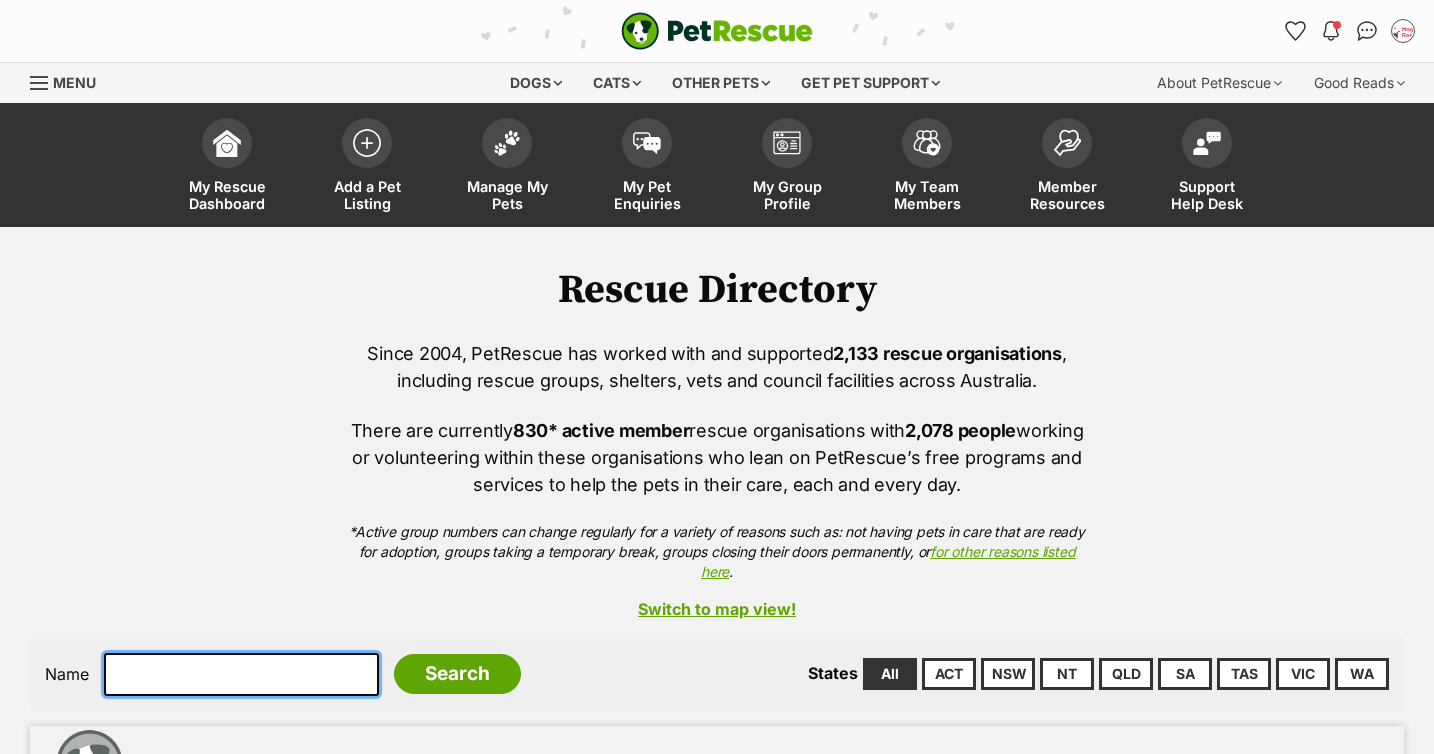click at bounding box center [241, 674] 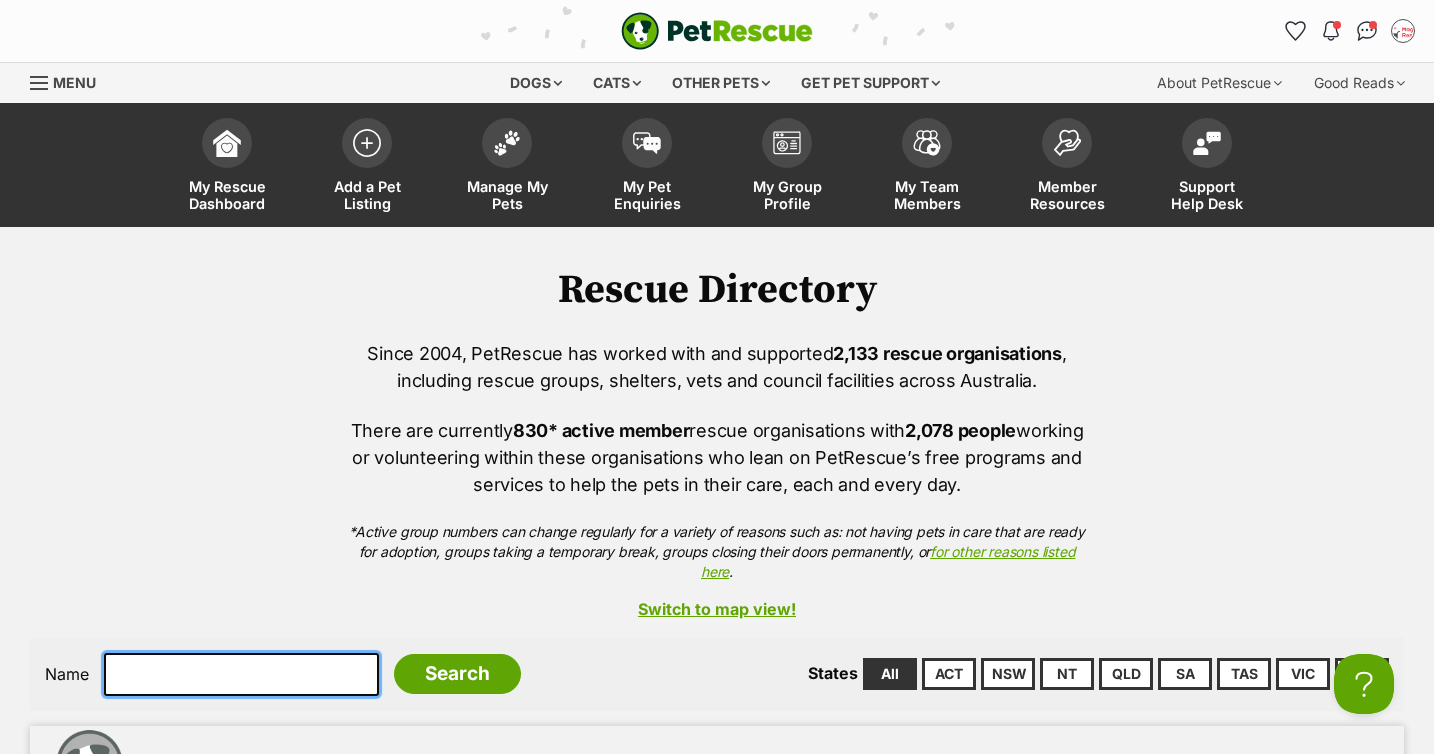 scroll, scrollTop: 0, scrollLeft: 0, axis: both 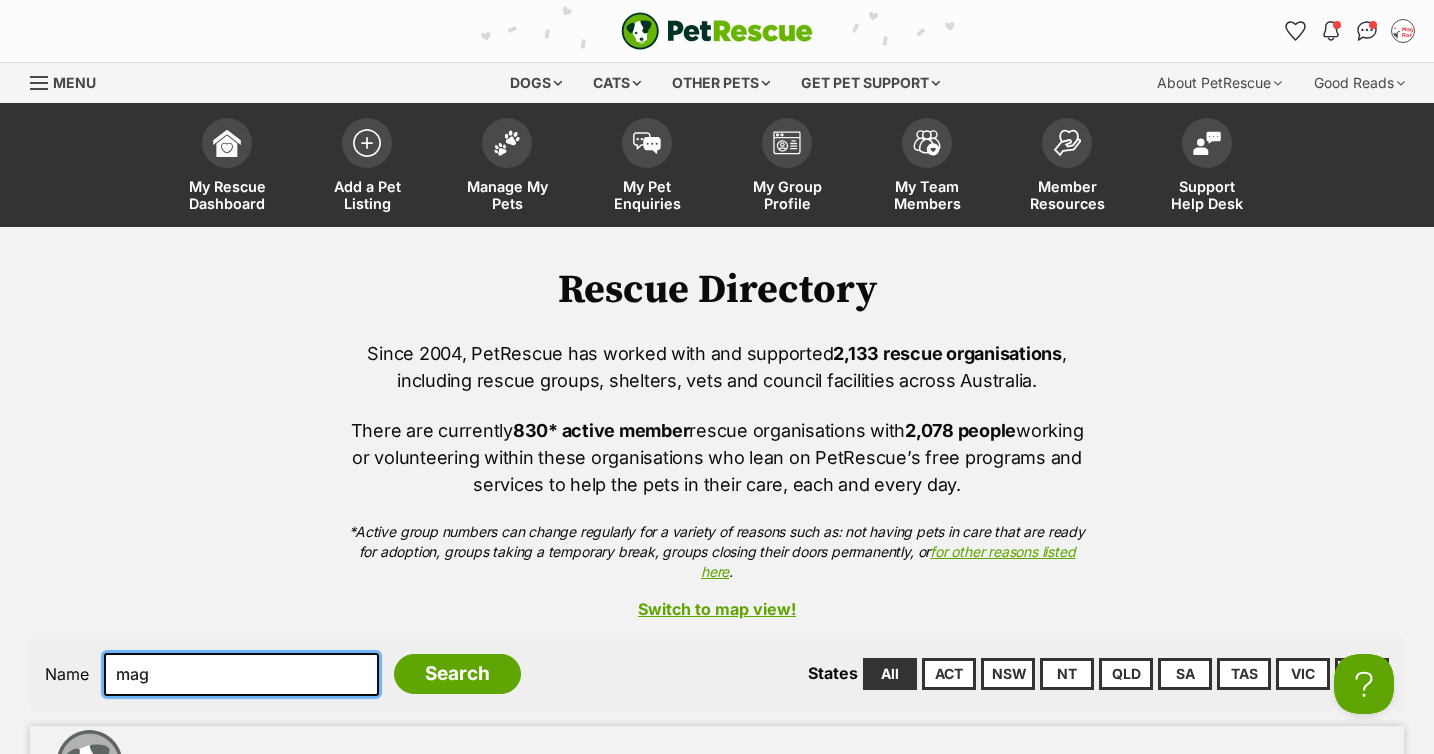 type on "[PERSON]'s" 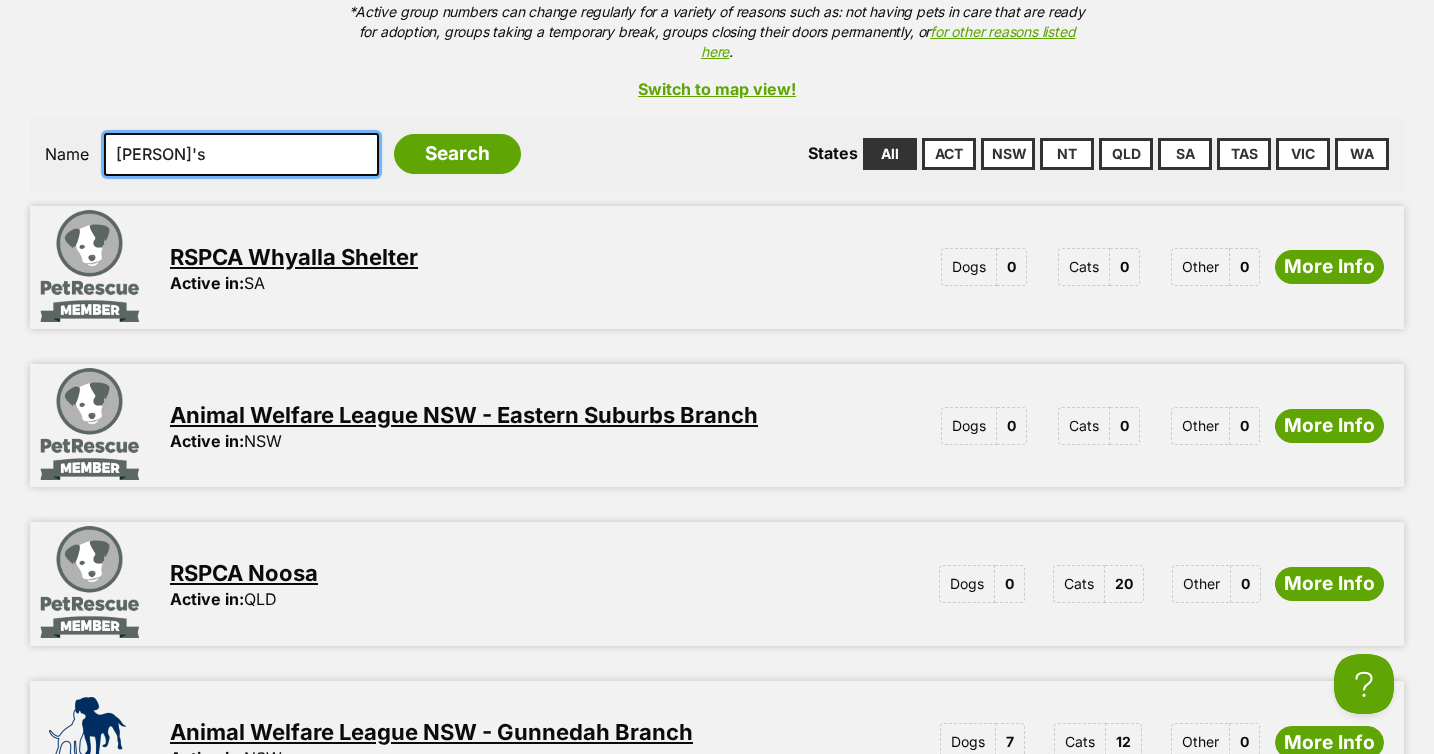 scroll, scrollTop: 345, scrollLeft: 0, axis: vertical 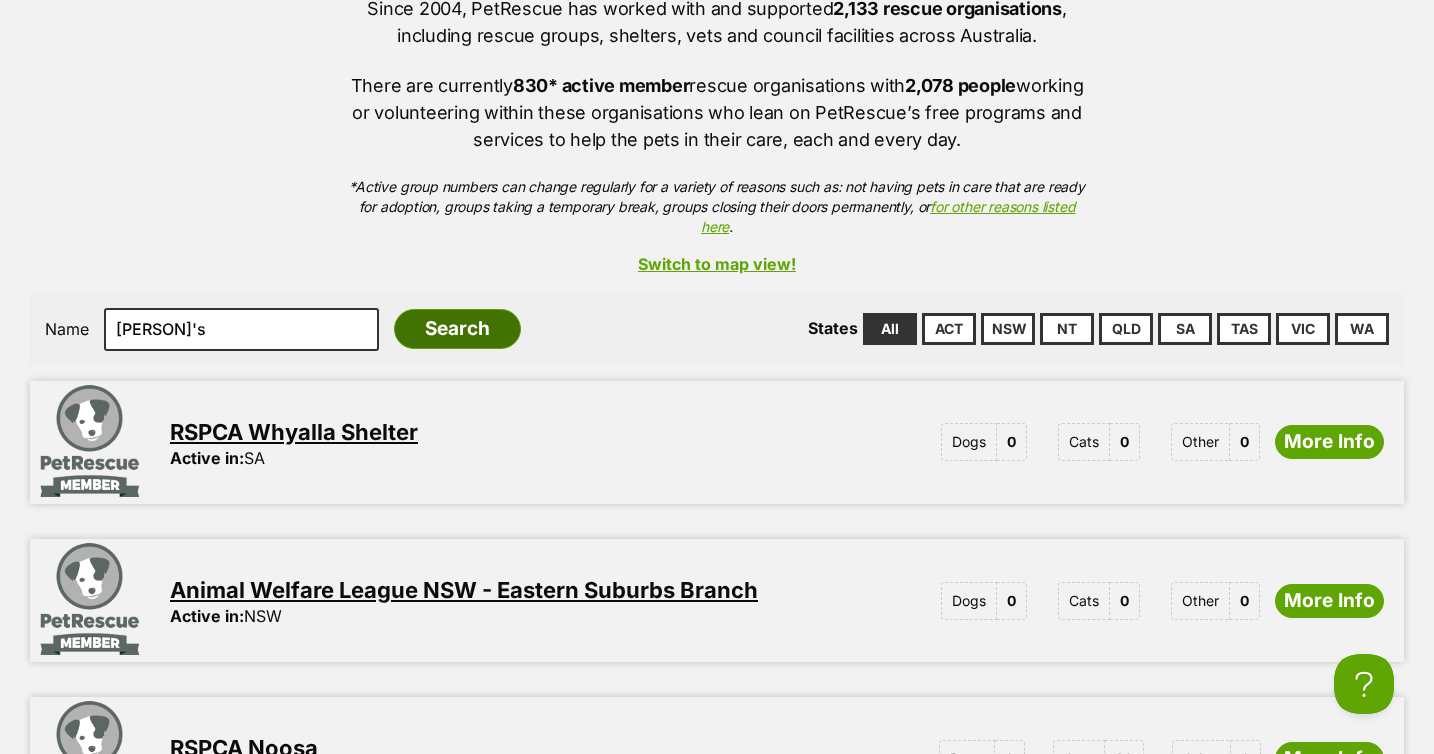 click on "Search" at bounding box center (457, 329) 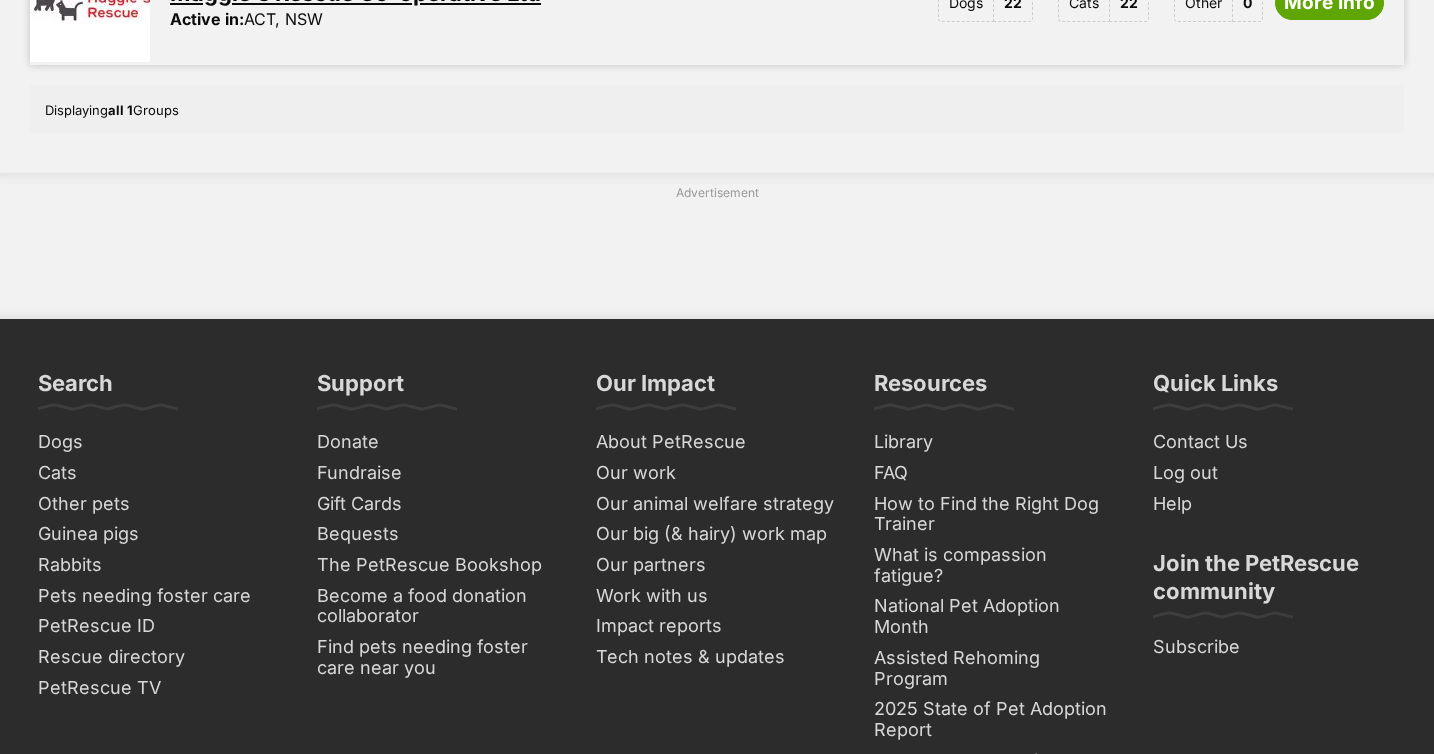 scroll, scrollTop: 784, scrollLeft: 0, axis: vertical 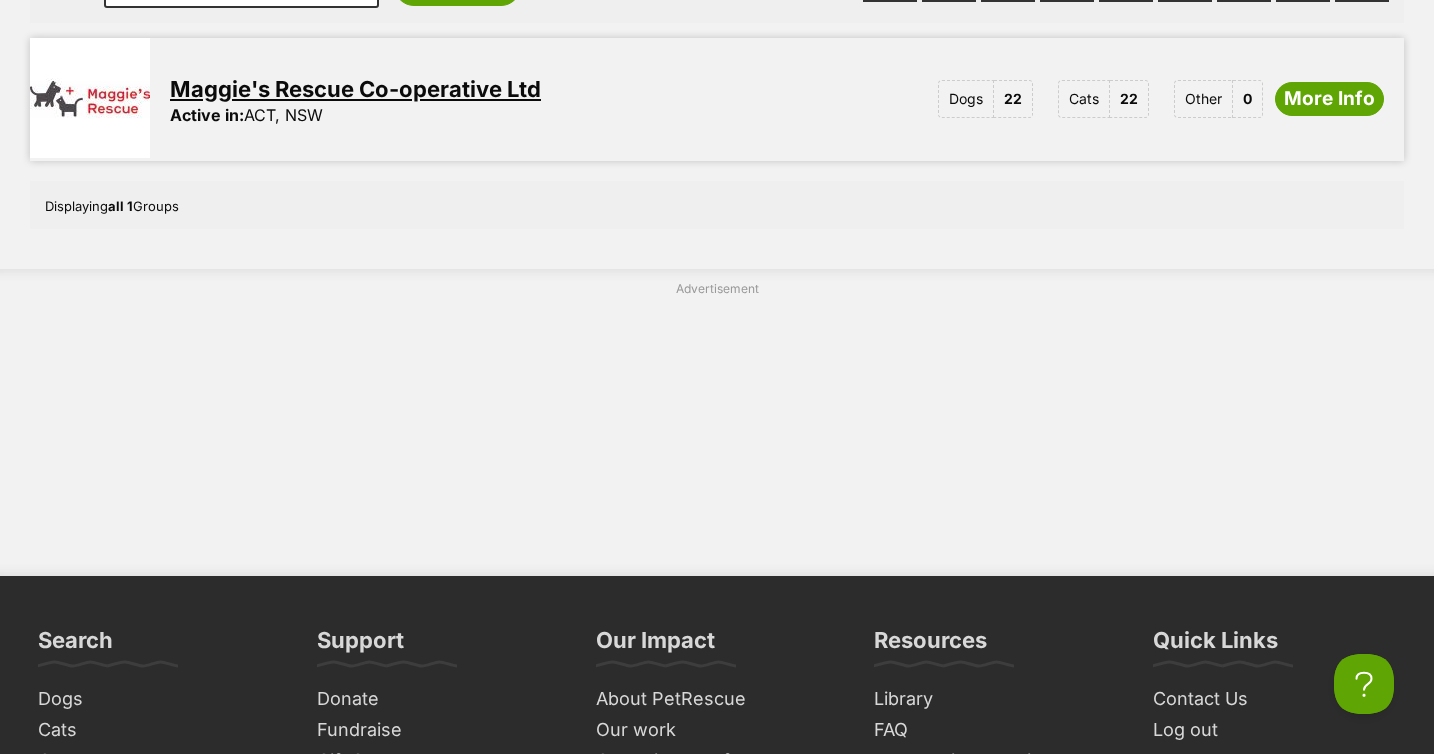 click on "Maggie's Rescue Co-operative Ltd" at bounding box center [355, 89] 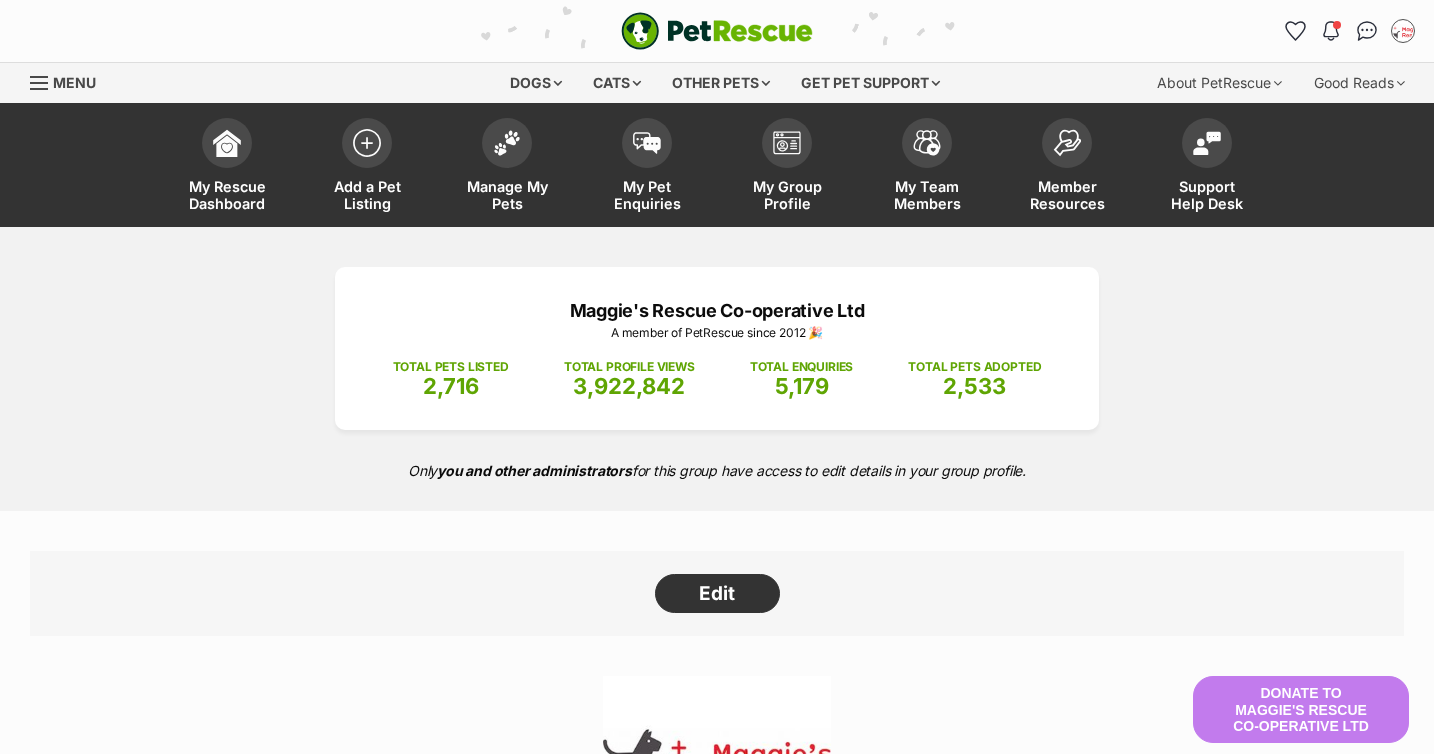 scroll, scrollTop: 0, scrollLeft: 0, axis: both 